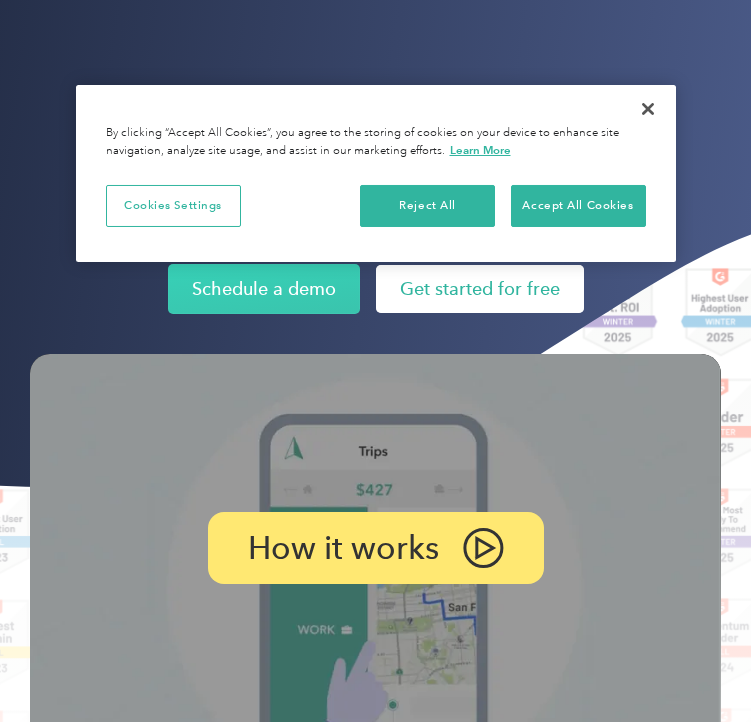 scroll, scrollTop: 0, scrollLeft: 0, axis: both 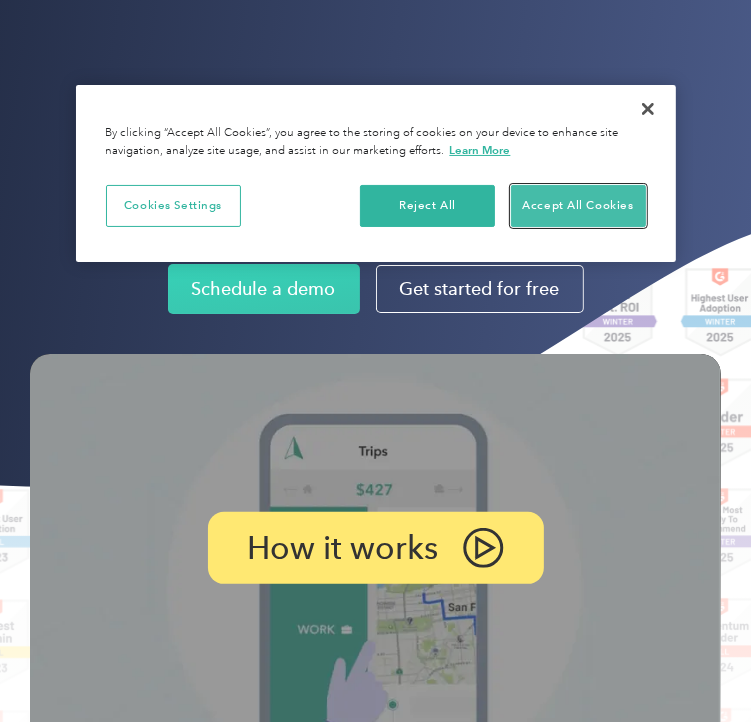 click on "Accept All Cookies" at bounding box center [578, 206] 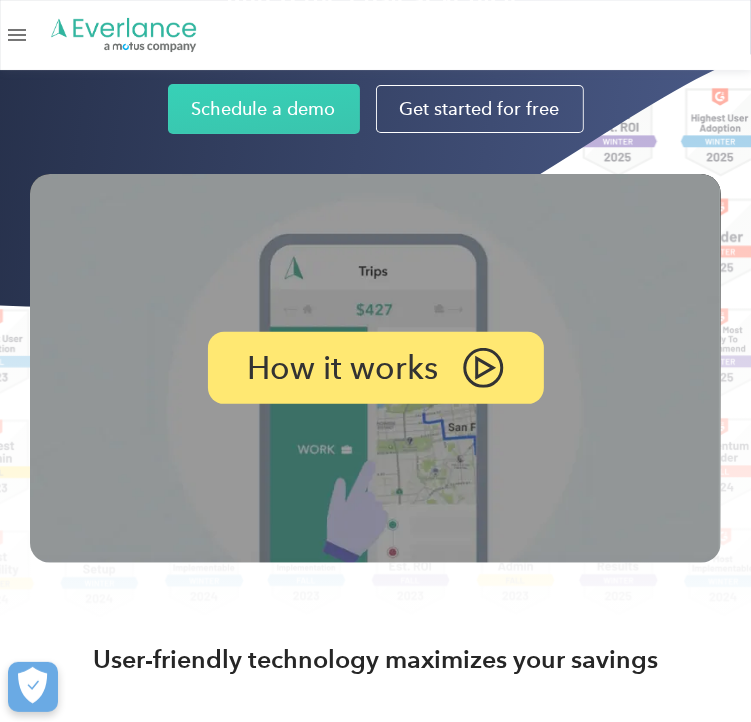 scroll, scrollTop: 0, scrollLeft: 0, axis: both 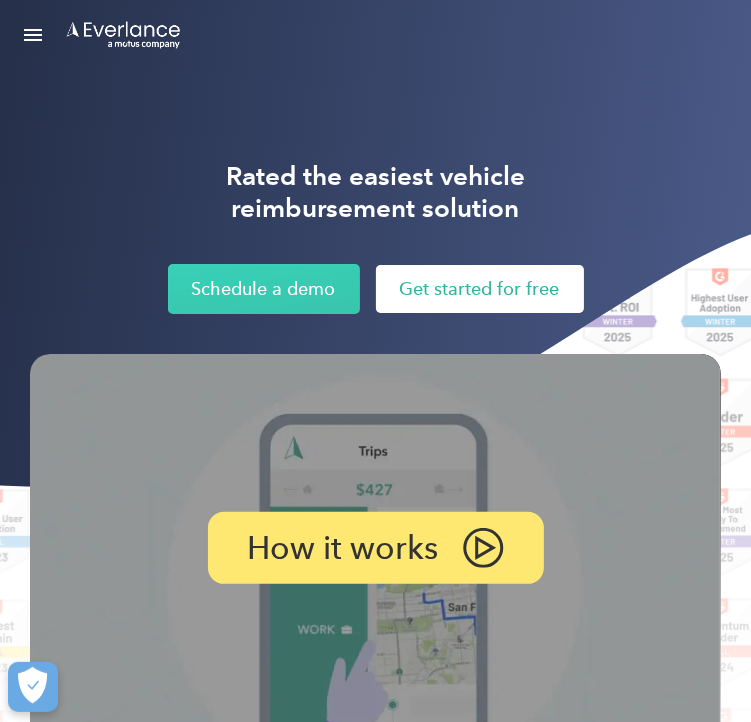 click on "Get started for free" at bounding box center (480, 289) 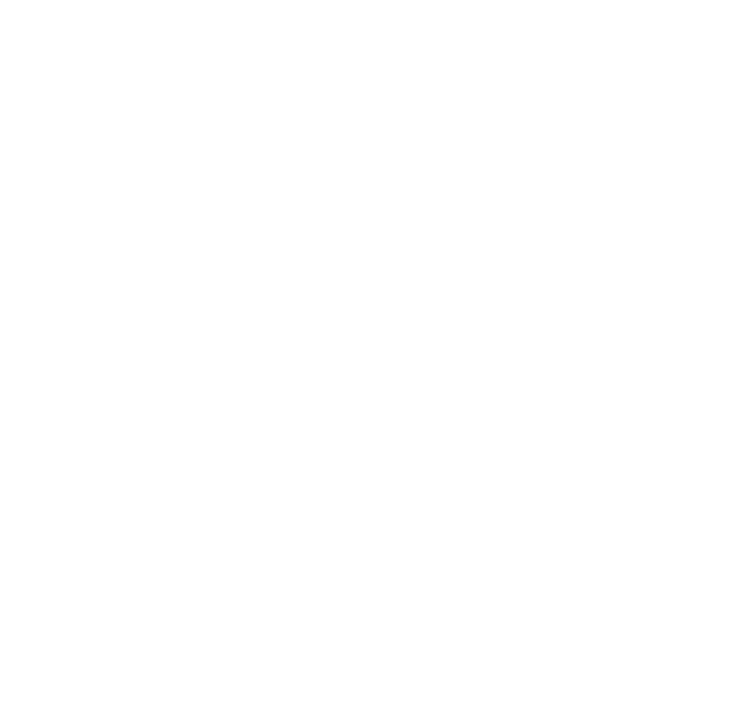 scroll, scrollTop: 0, scrollLeft: 0, axis: both 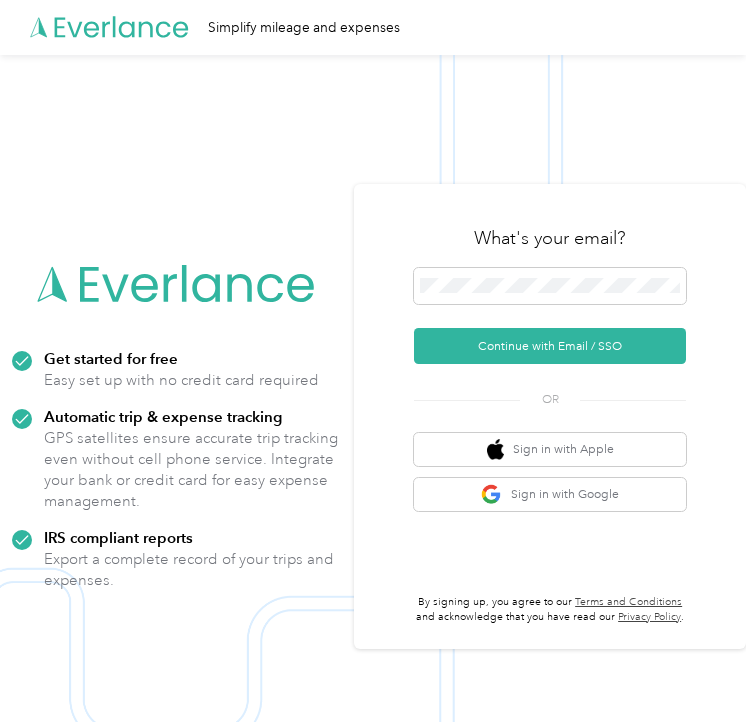 click on "What's your email? Continue with Email / SSO OR Sign in with Apple Sign in with Google By signing up, you agree to our   Terms and Conditions   and acknowledge that you have read our   Privacy Policy ." at bounding box center (550, 416) 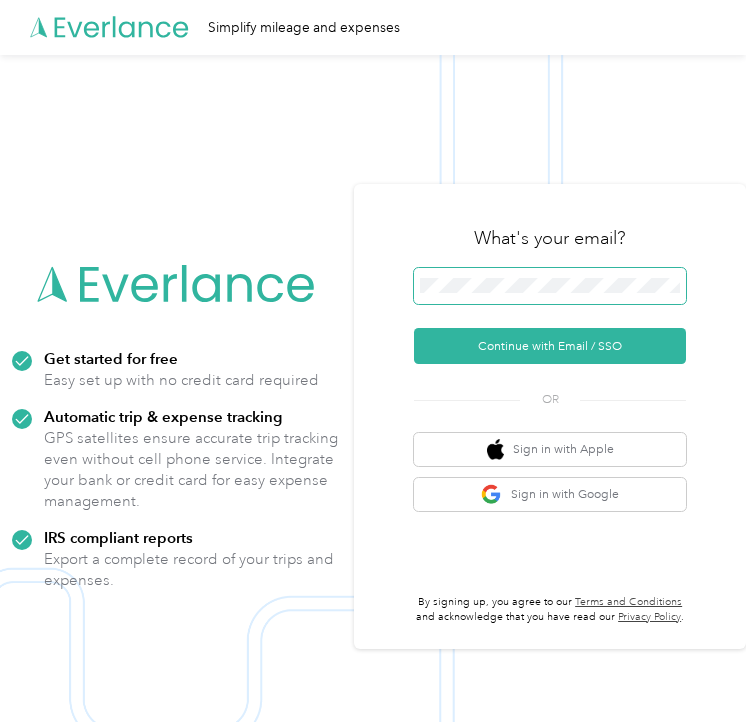 click at bounding box center (550, 289) 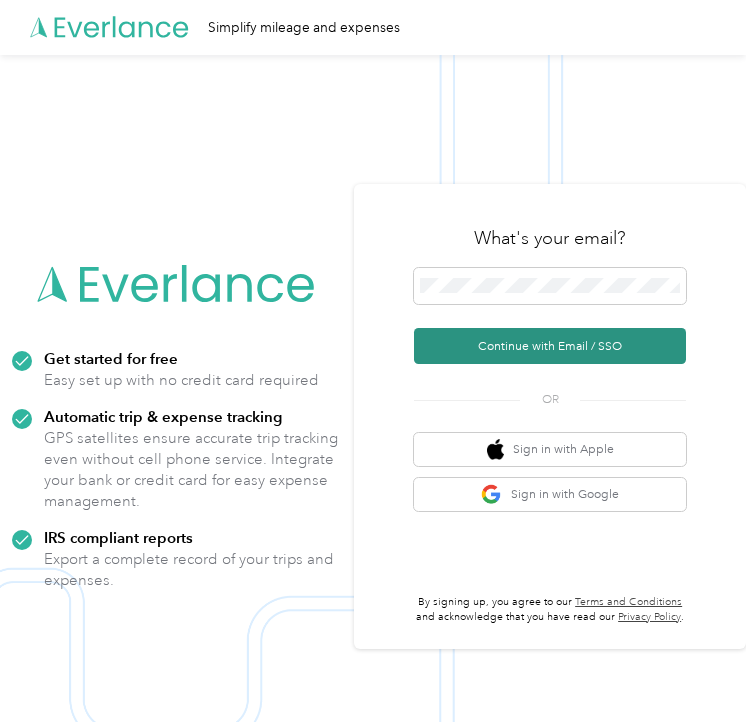 click on "Continue with Email / SSO" at bounding box center (550, 346) 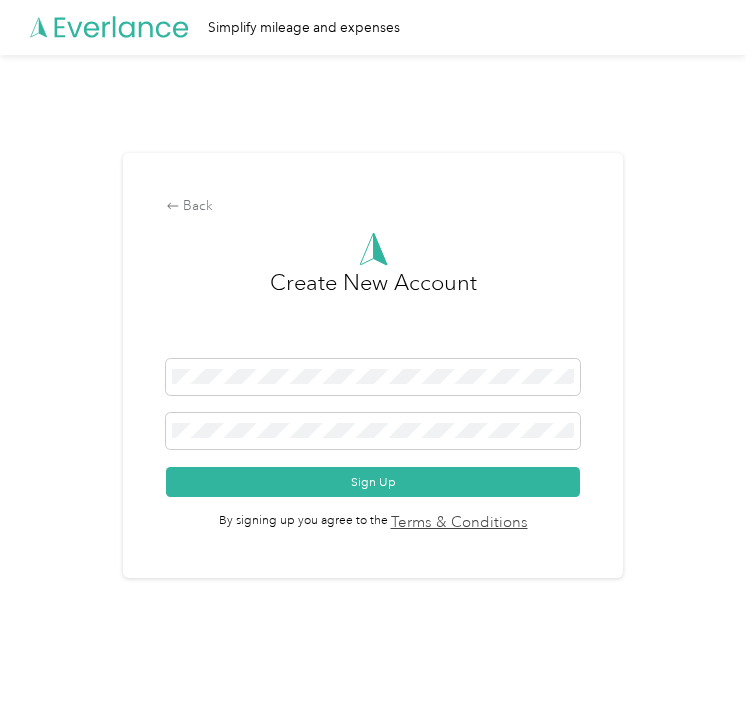 click on "Back Create New Account Sign Up By signing up you agree to the Terms & Conditions" at bounding box center [373, 365] 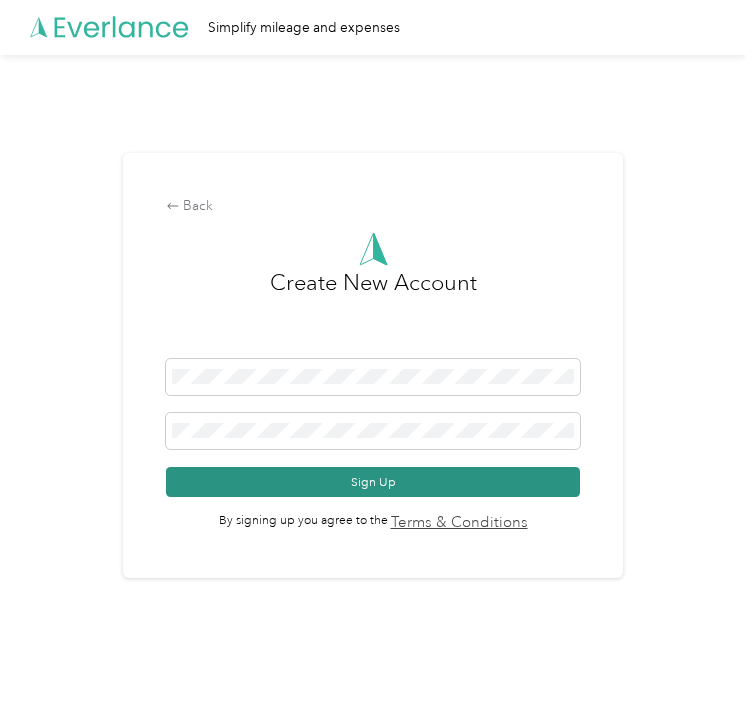 click on "Sign Up" at bounding box center (372, 482) 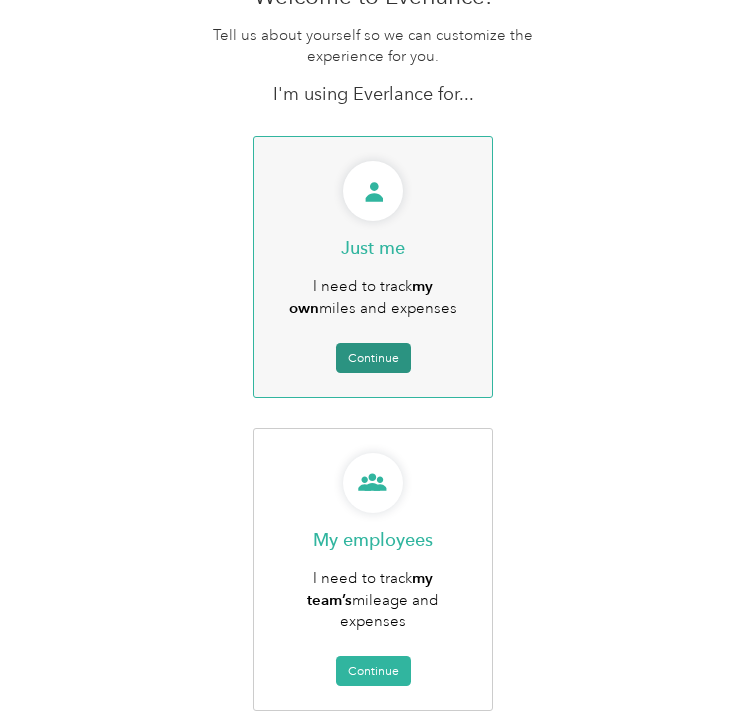 scroll, scrollTop: 159, scrollLeft: 0, axis: vertical 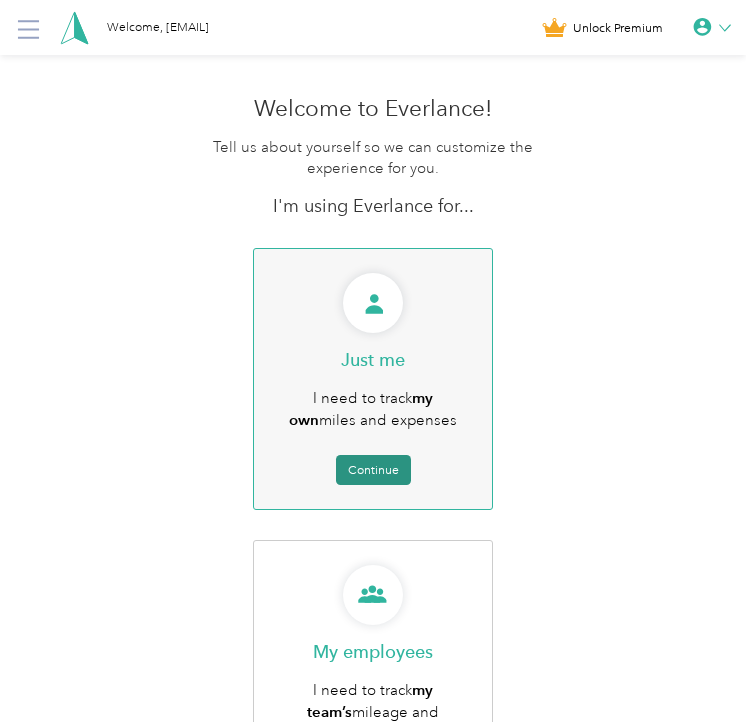 click on "Continue" at bounding box center (373, 470) 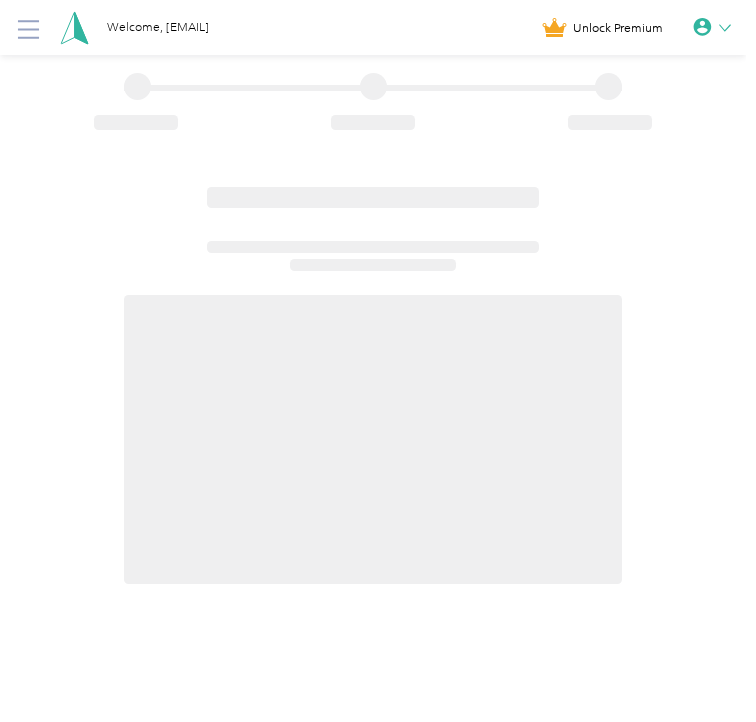 scroll, scrollTop: 0, scrollLeft: 0, axis: both 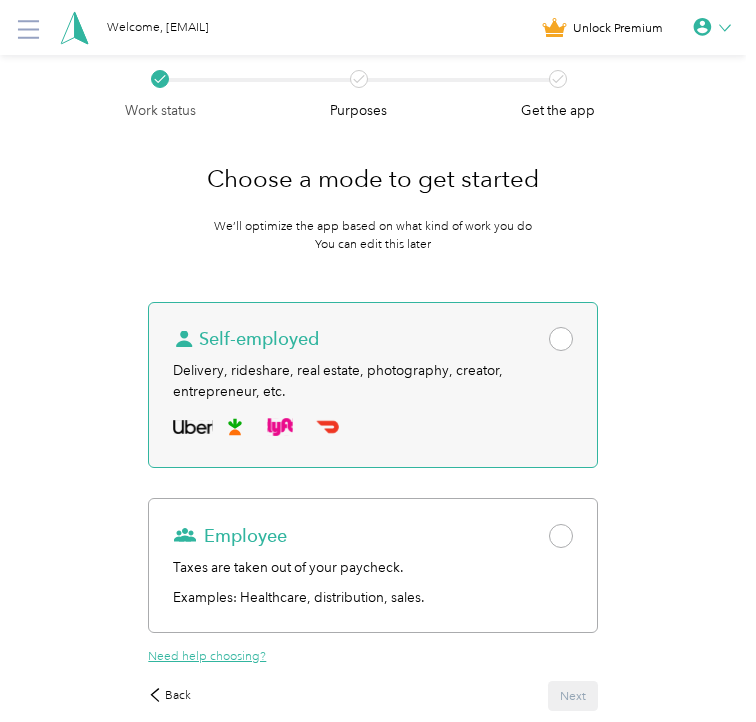 click on "Delivery, rideshare, real estate, photography, creator, entrepreneur, etc." at bounding box center [372, 381] 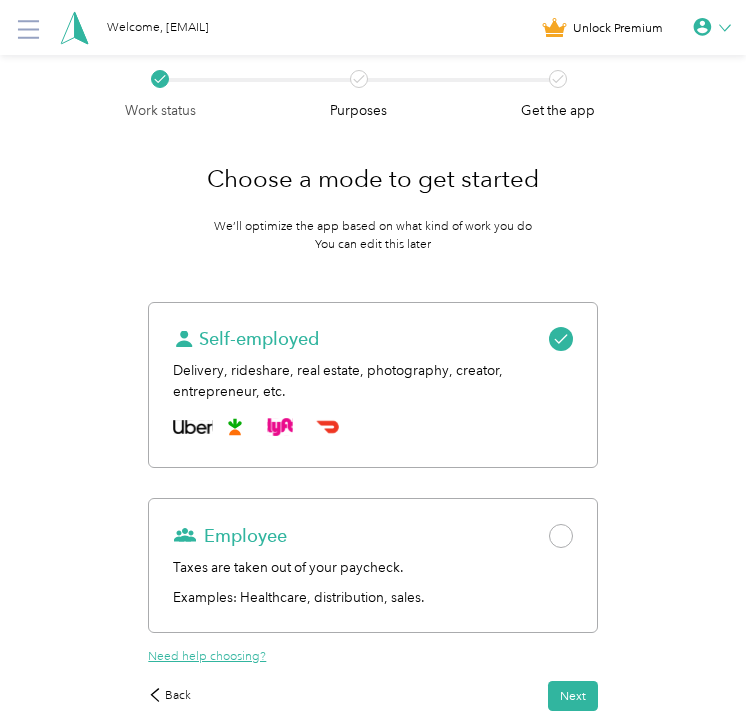 scroll, scrollTop: 96, scrollLeft: 0, axis: vertical 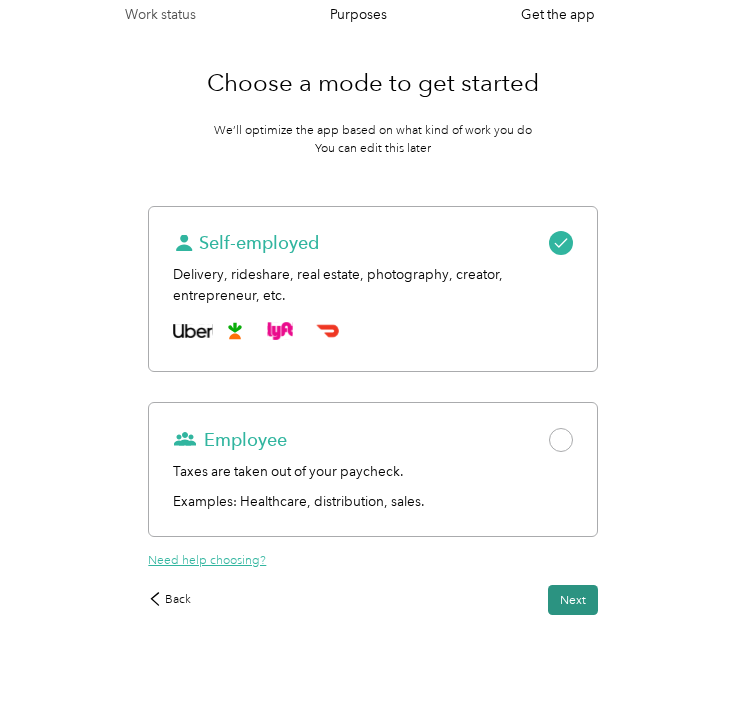 click on "Next" at bounding box center (573, 600) 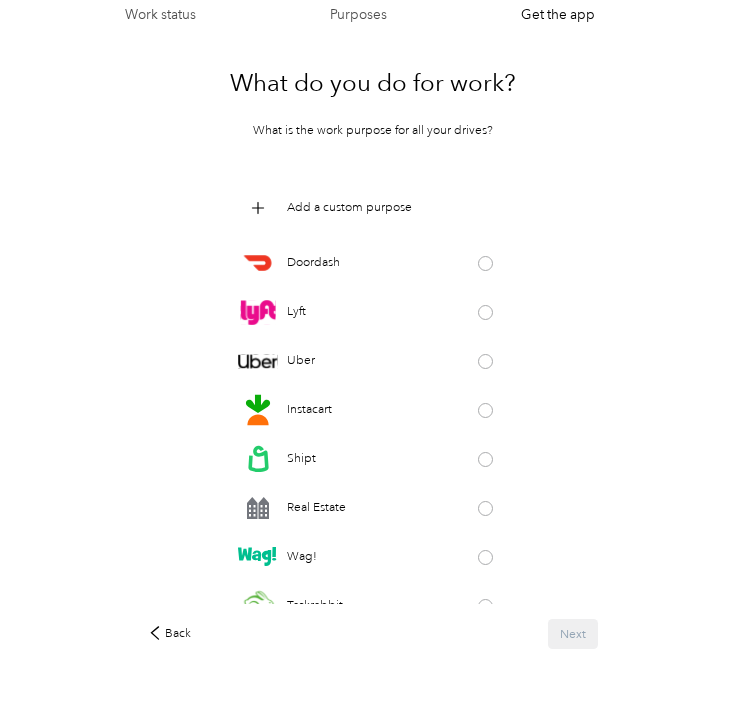 scroll, scrollTop: 48, scrollLeft: 0, axis: vertical 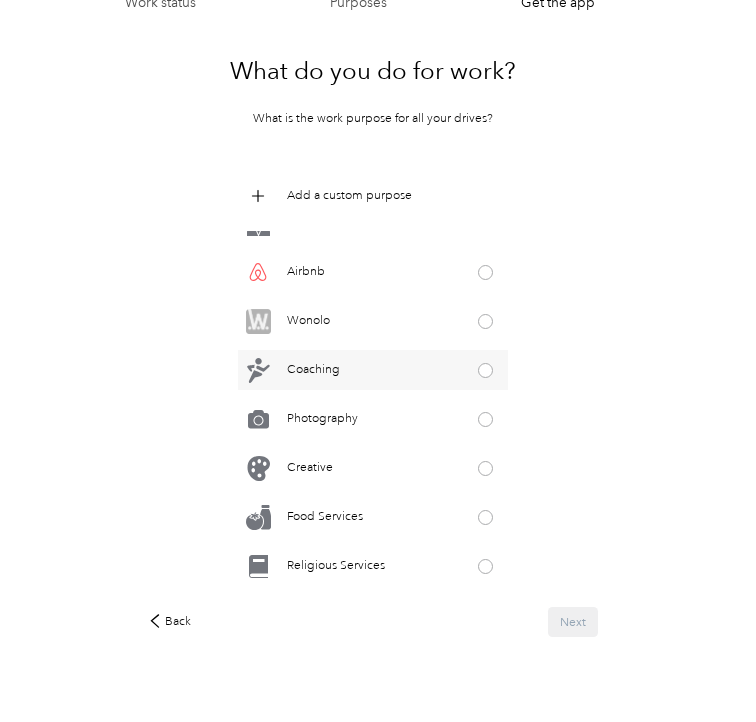 click on "Coaching" at bounding box center (373, 370) 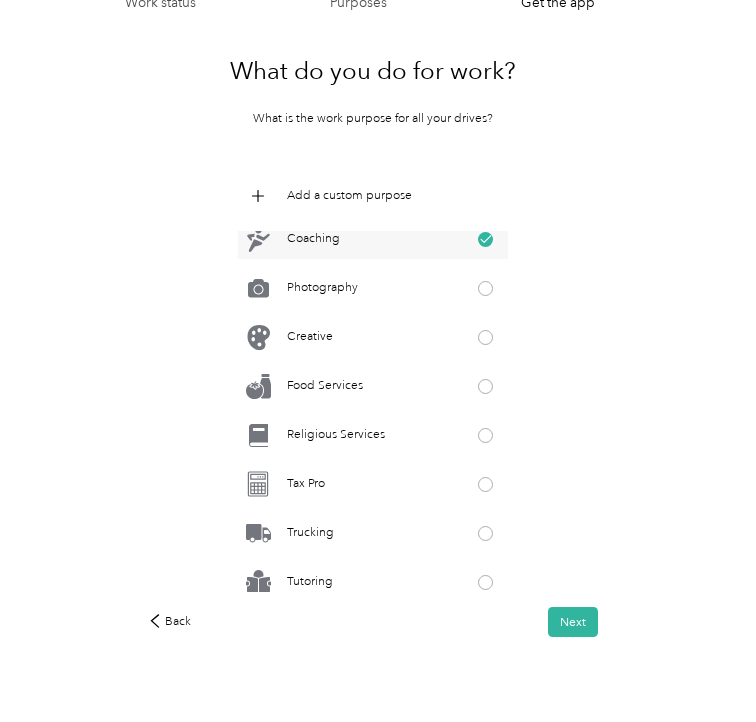 scroll, scrollTop: 952, scrollLeft: 0, axis: vertical 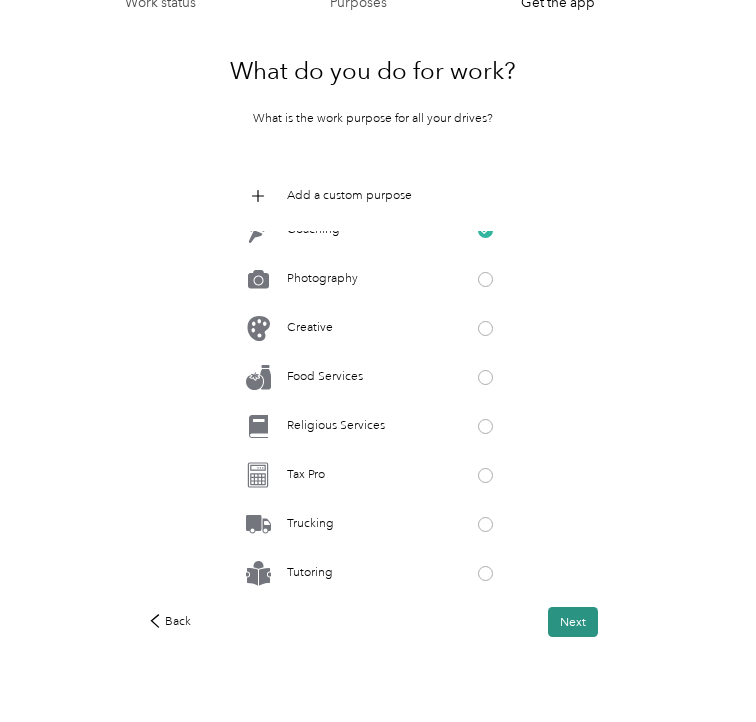 click on "Next" at bounding box center (573, 622) 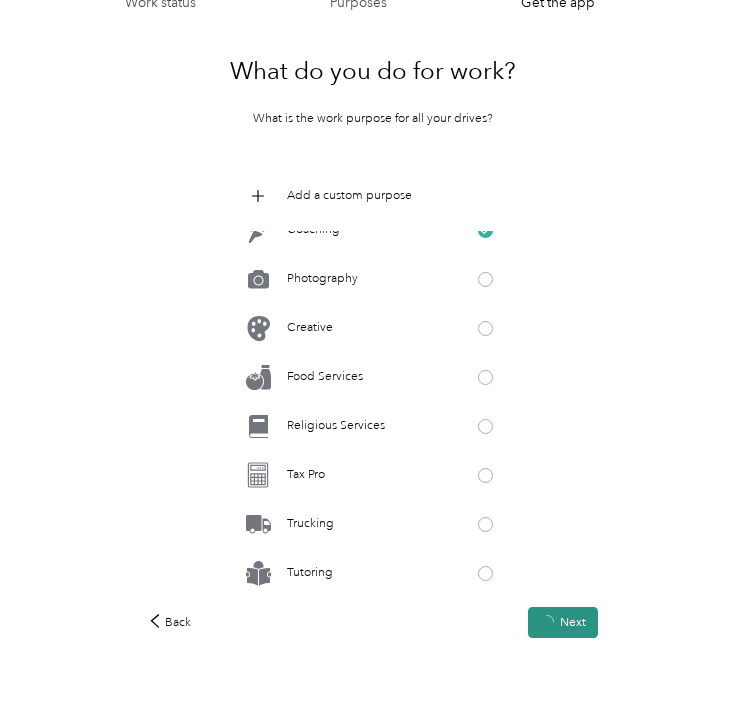 scroll, scrollTop: 0, scrollLeft: 0, axis: both 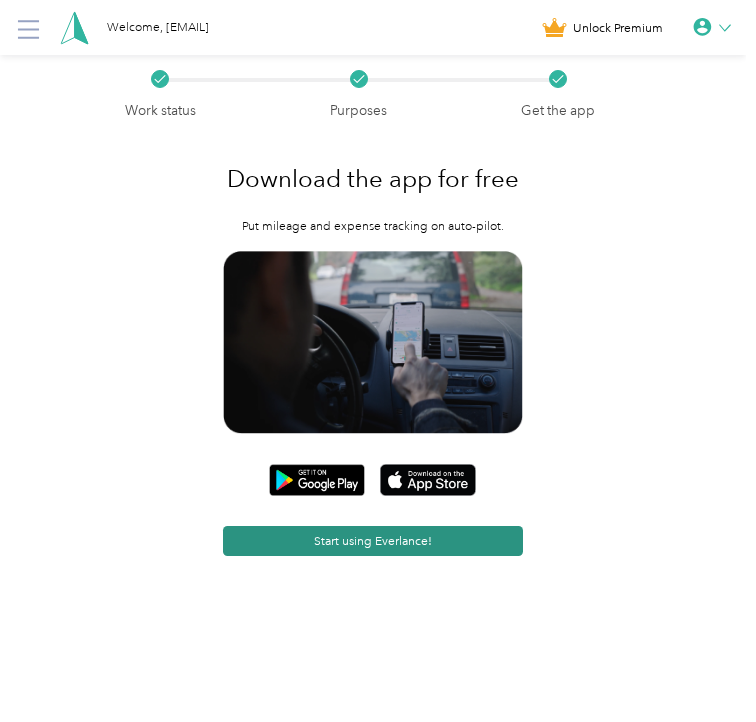 click on "Start using Everlance!" at bounding box center (373, 541) 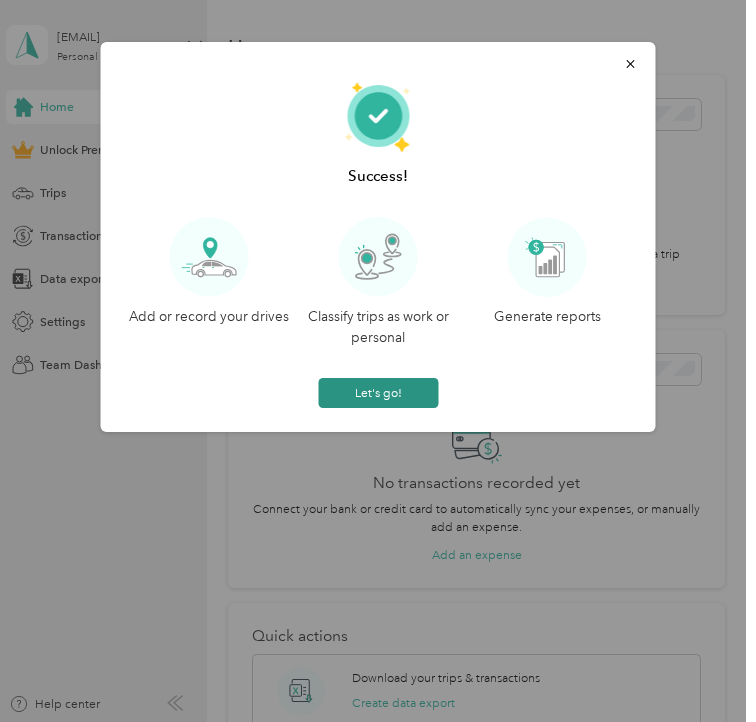 click on "Let's go!" at bounding box center [378, 393] 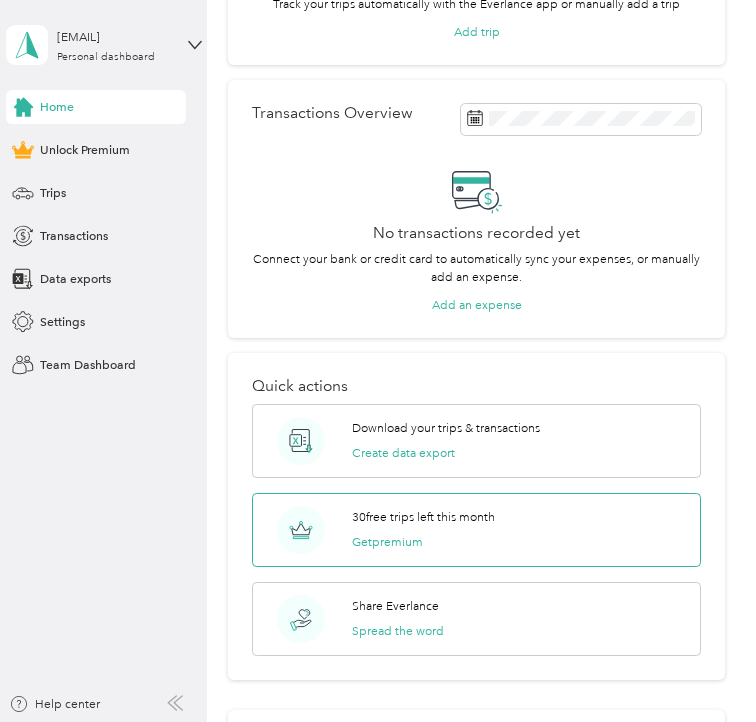 scroll, scrollTop: 0, scrollLeft: 0, axis: both 